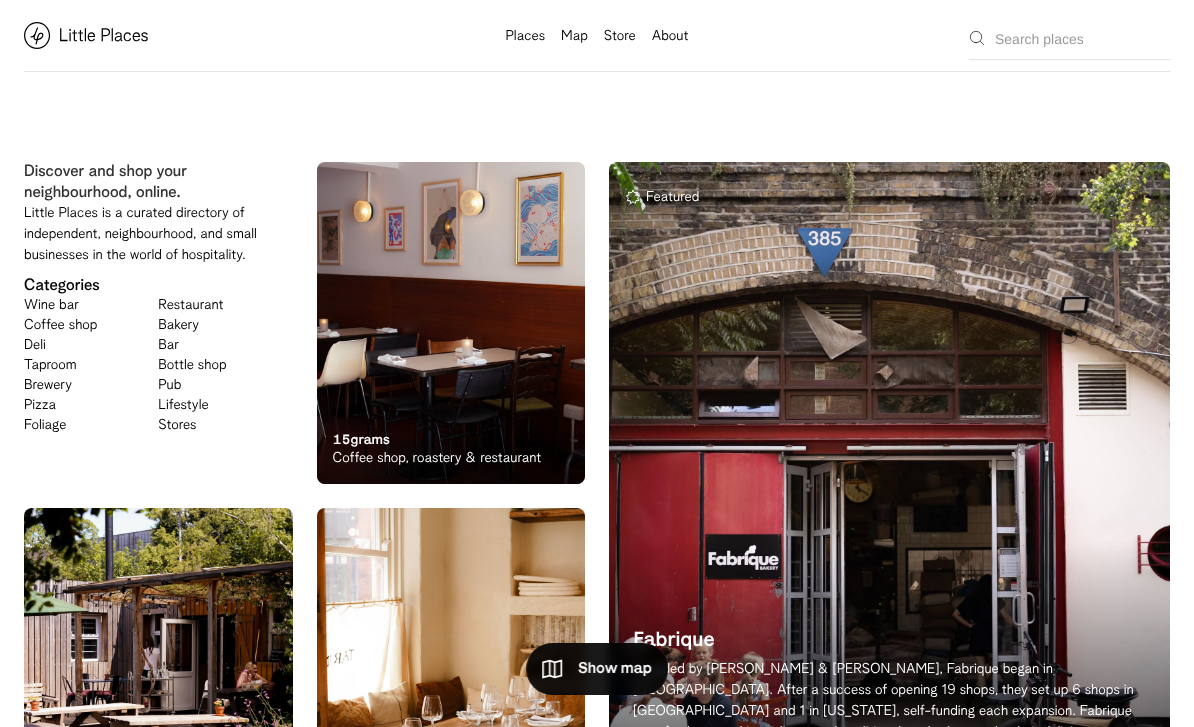 scroll, scrollTop: 0, scrollLeft: 0, axis: both 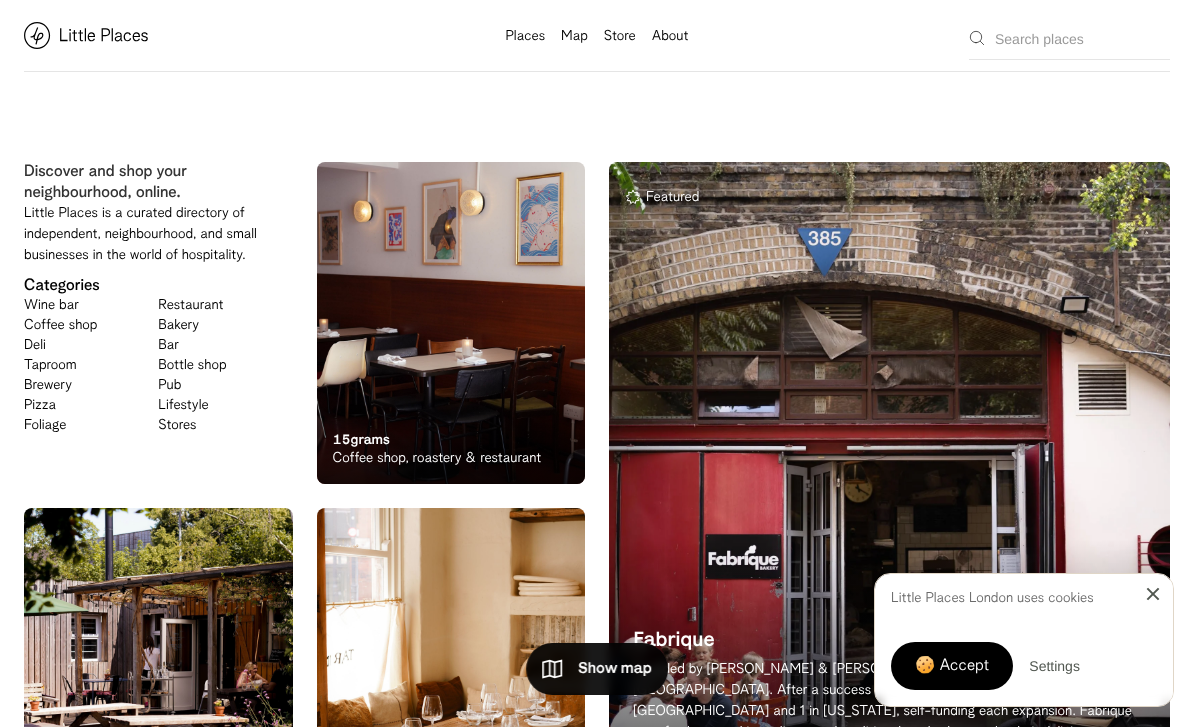 click on "Wine bar" at bounding box center (51, 306) 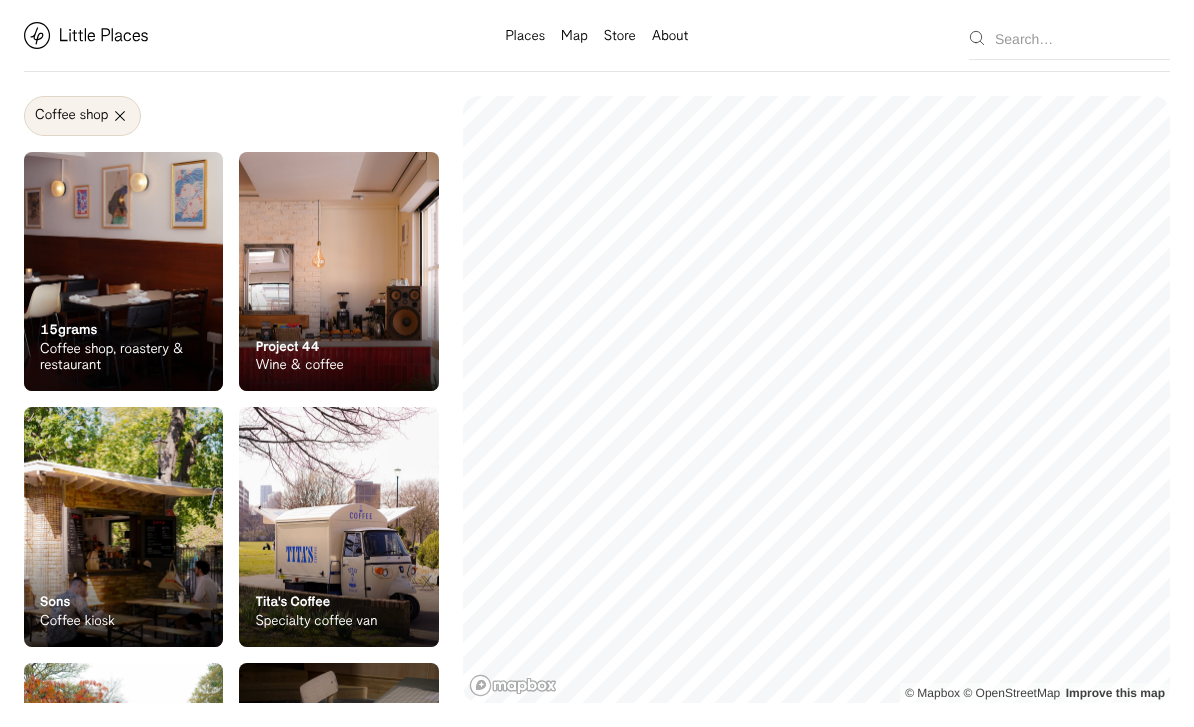 scroll, scrollTop: 0, scrollLeft: 0, axis: both 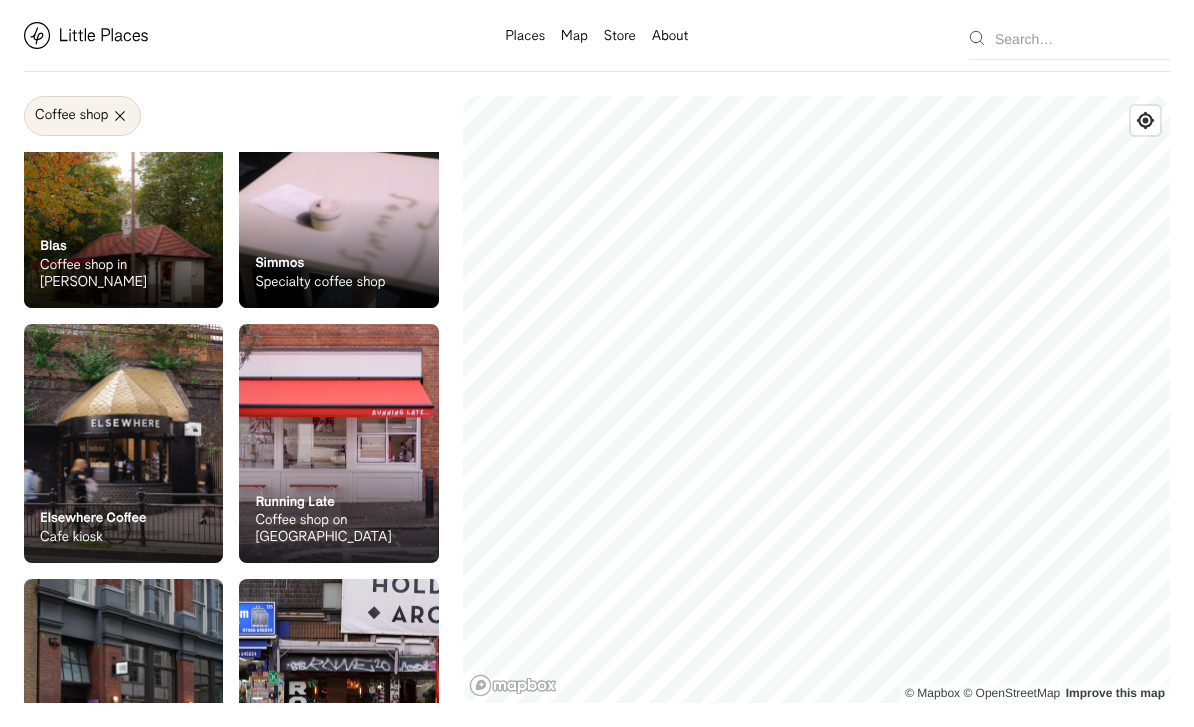 click at bounding box center [338, 443] 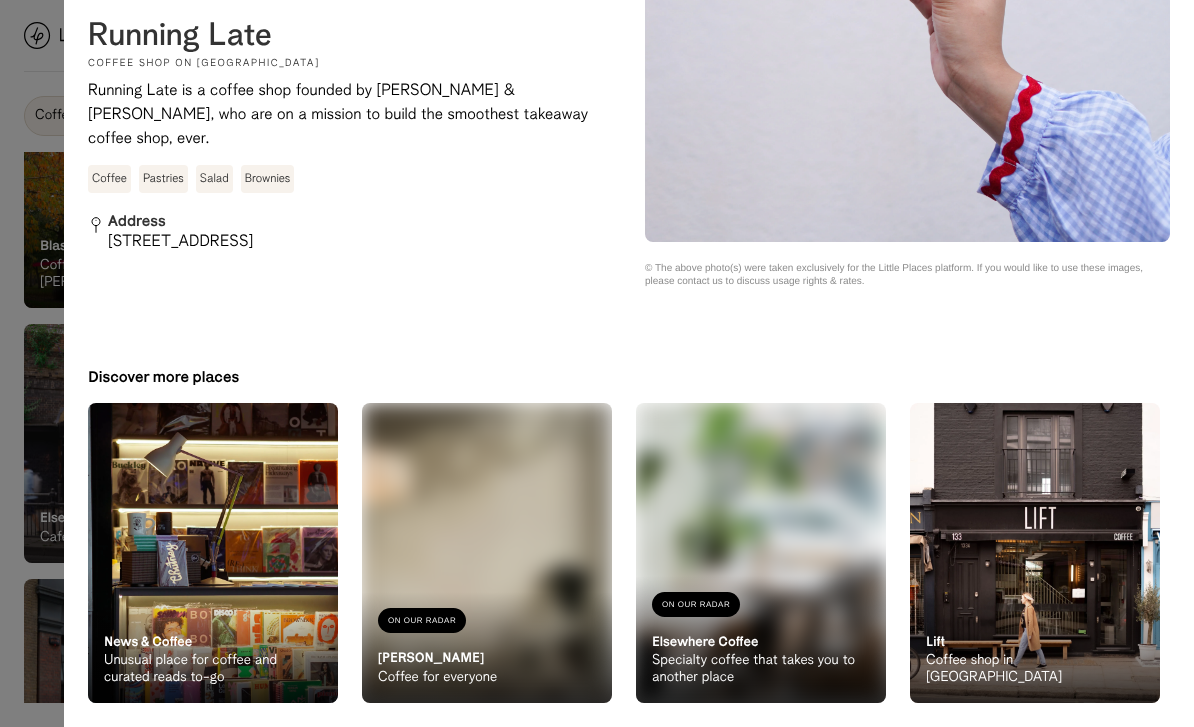 scroll, scrollTop: 1783, scrollLeft: 0, axis: vertical 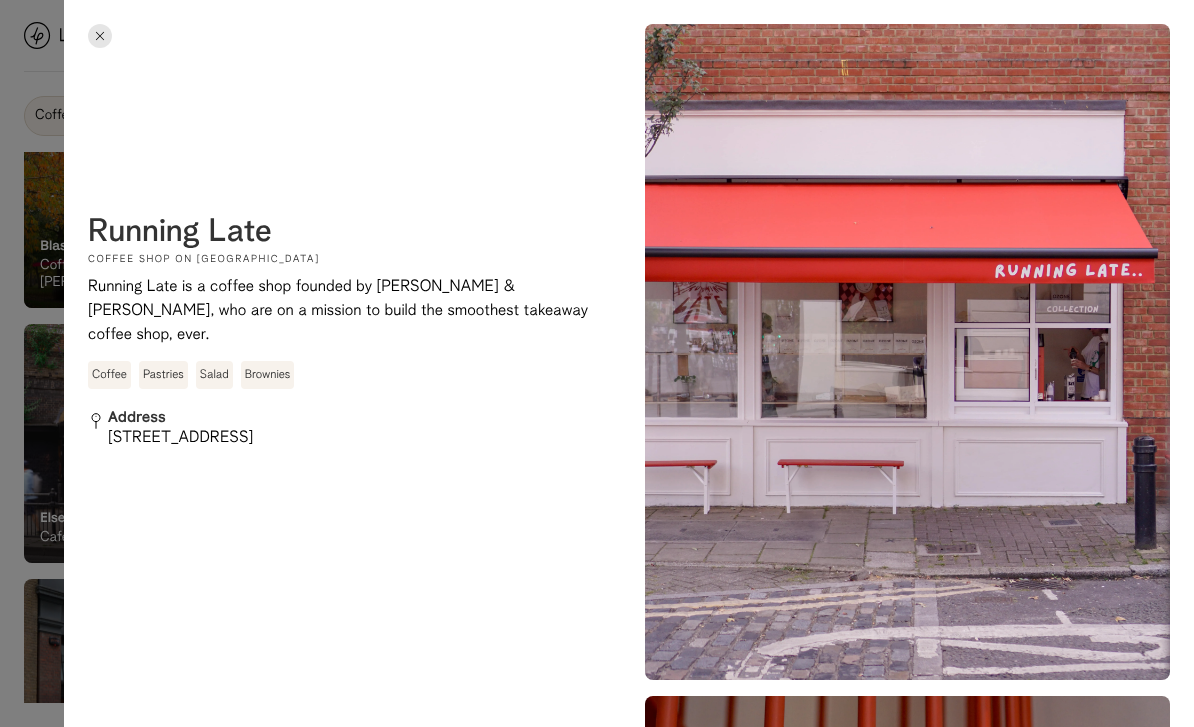 click at bounding box center [100, 36] 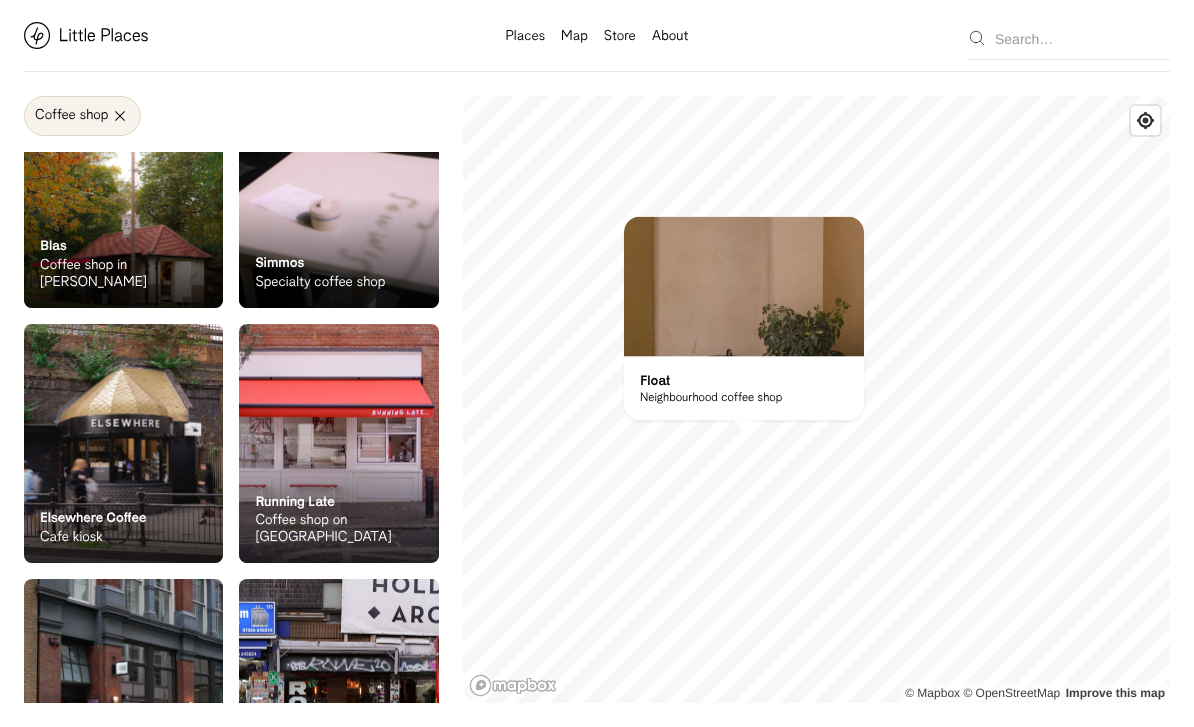 click at bounding box center [744, 287] 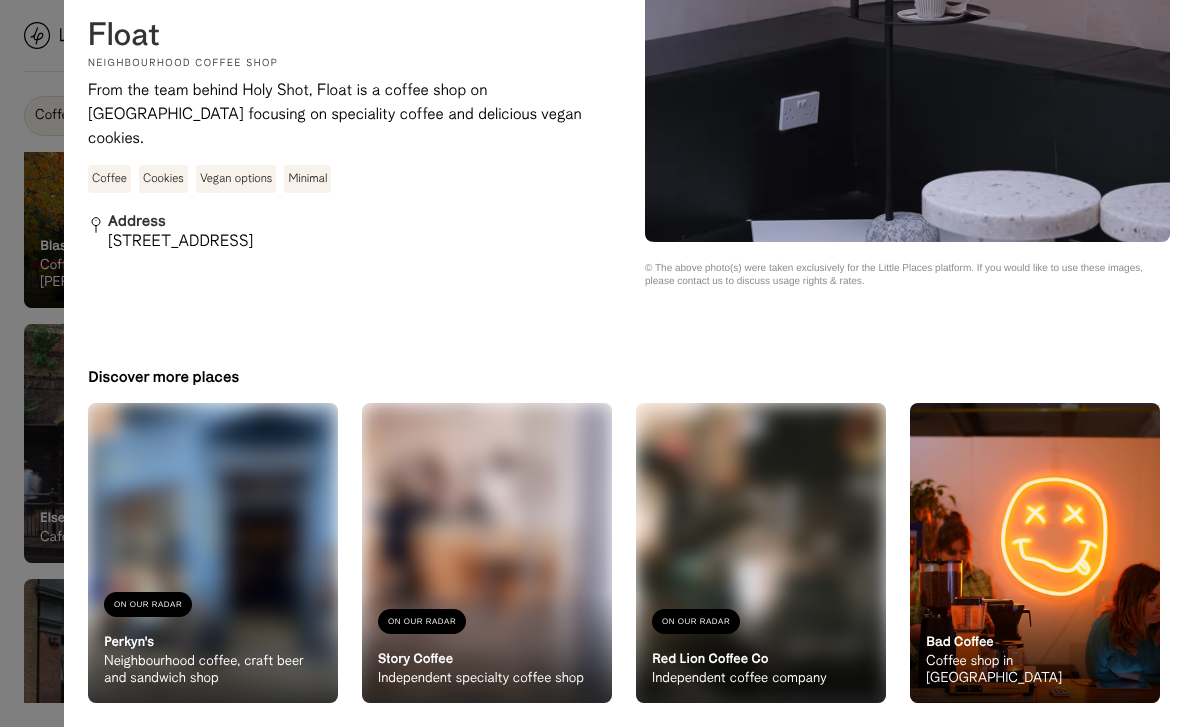 scroll, scrollTop: 3127, scrollLeft: 0, axis: vertical 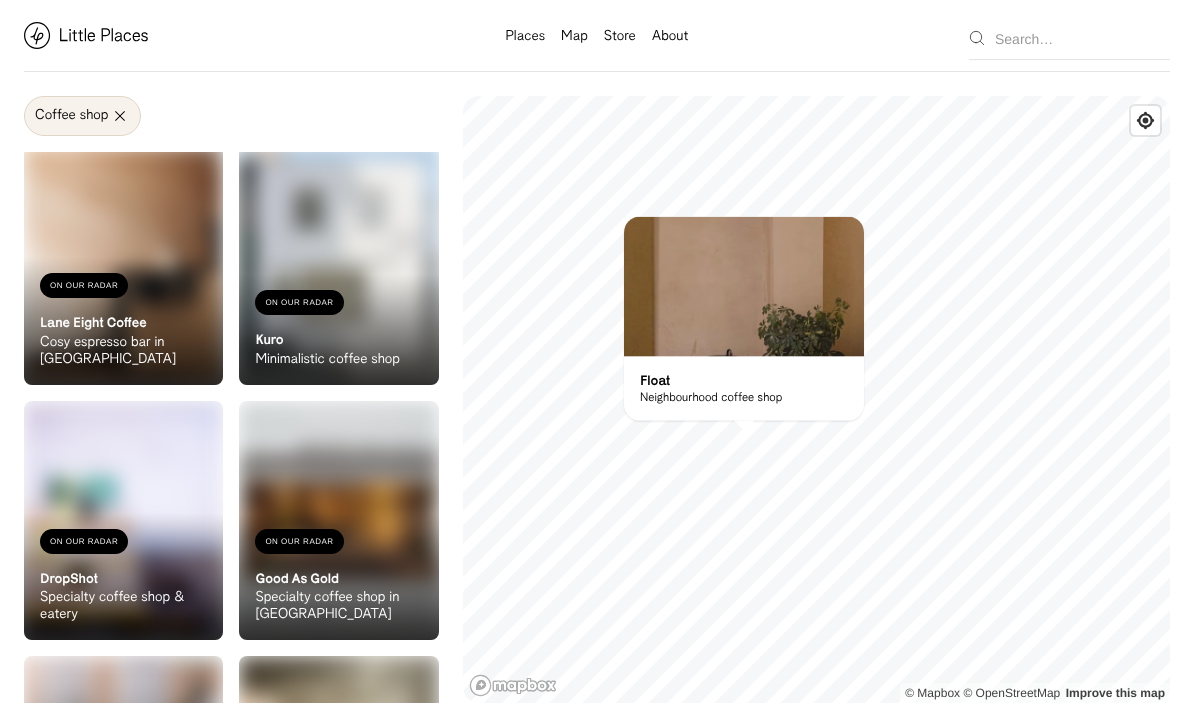 click at bounding box center (338, 265) 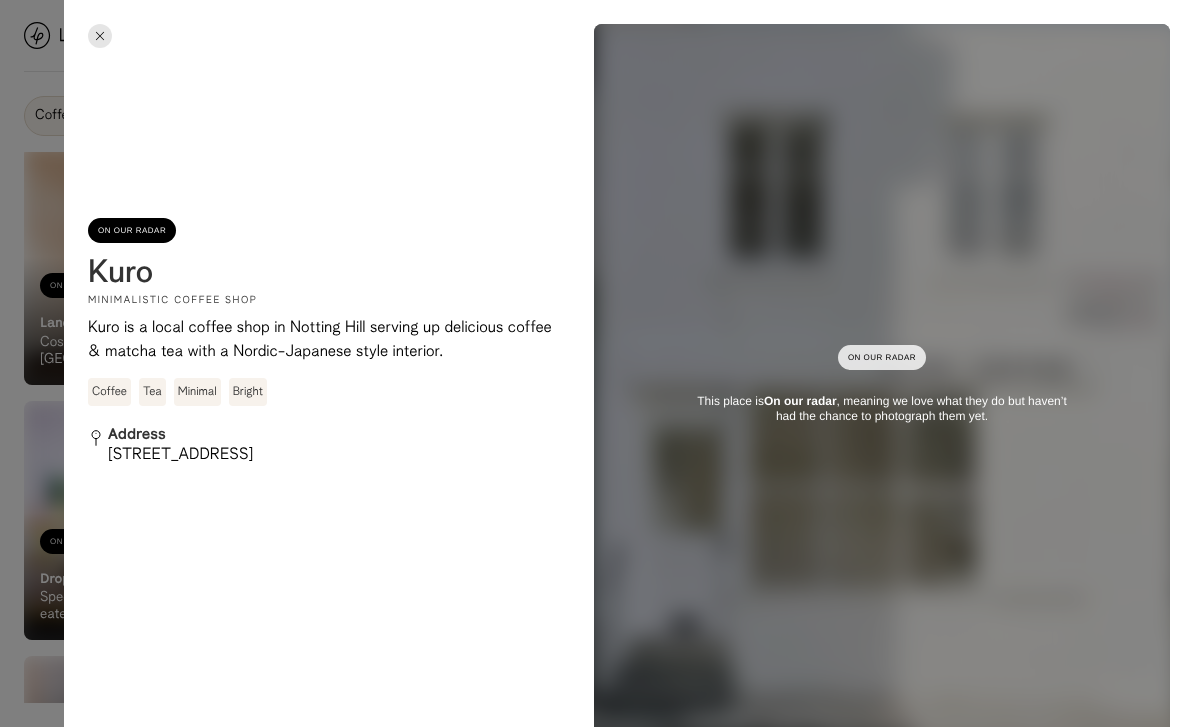 click at bounding box center [597, 363] 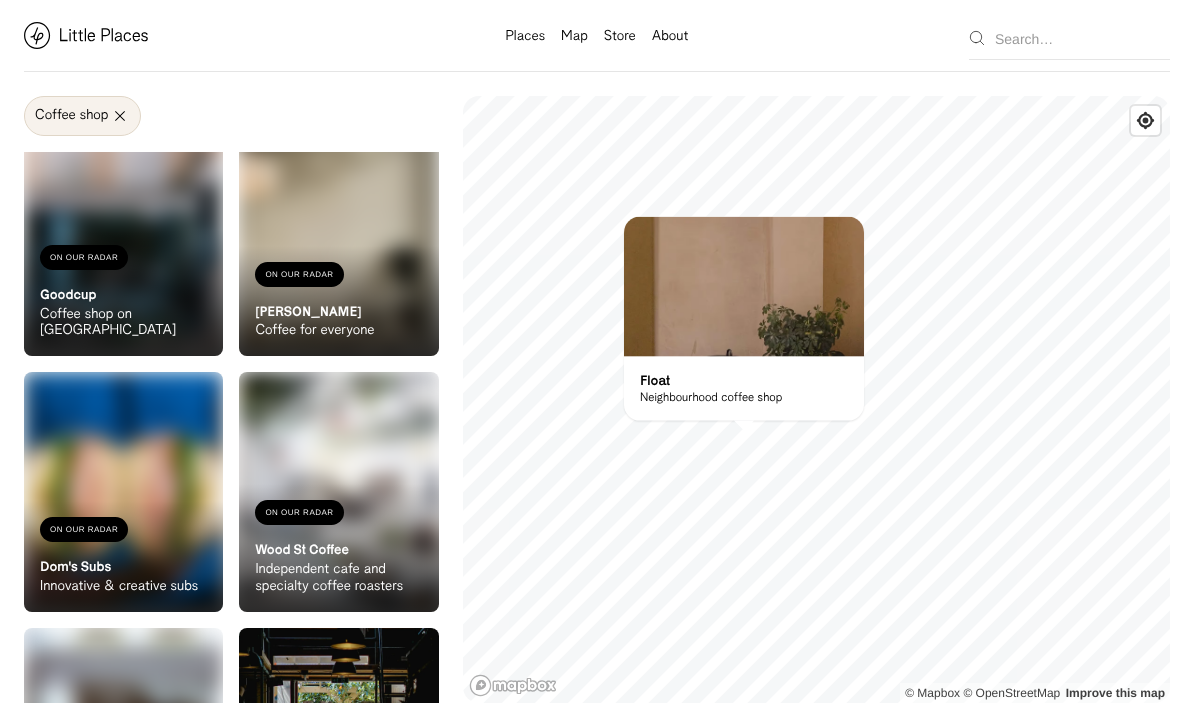 scroll, scrollTop: 5138, scrollLeft: 0, axis: vertical 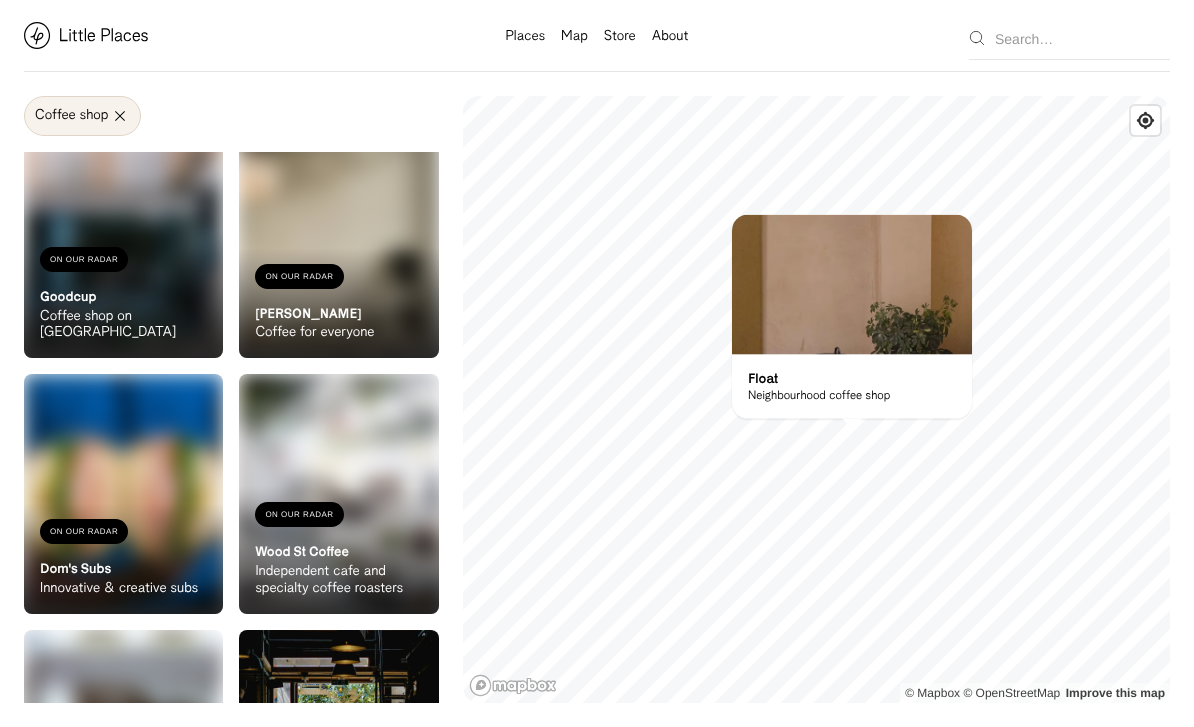 click on "Coffee shop" at bounding box center [82, 116] 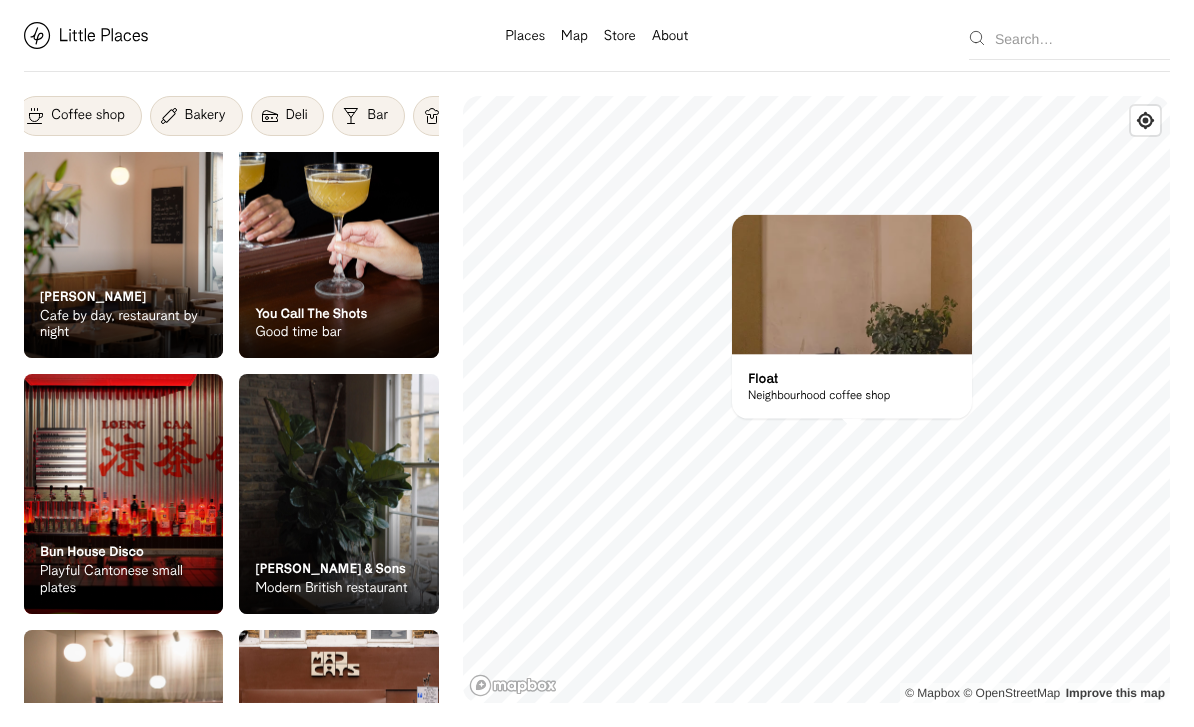 scroll, scrollTop: 0, scrollLeft: 265, axis: horizontal 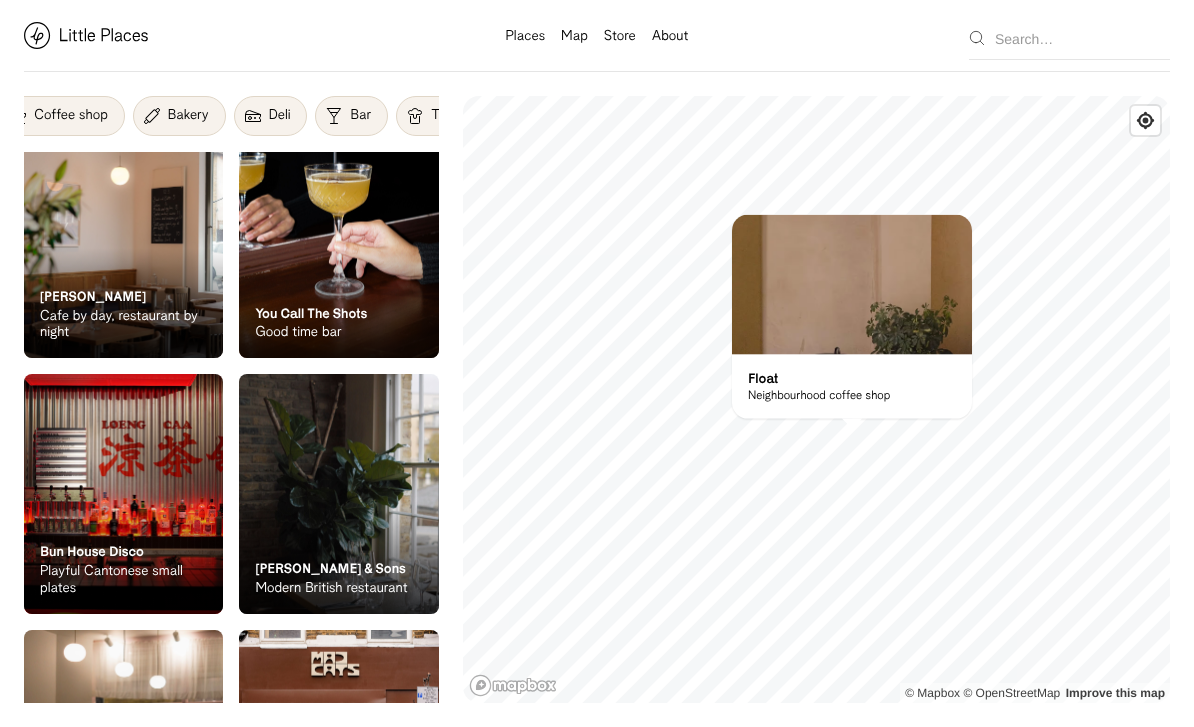 click at bounding box center [253, 116] 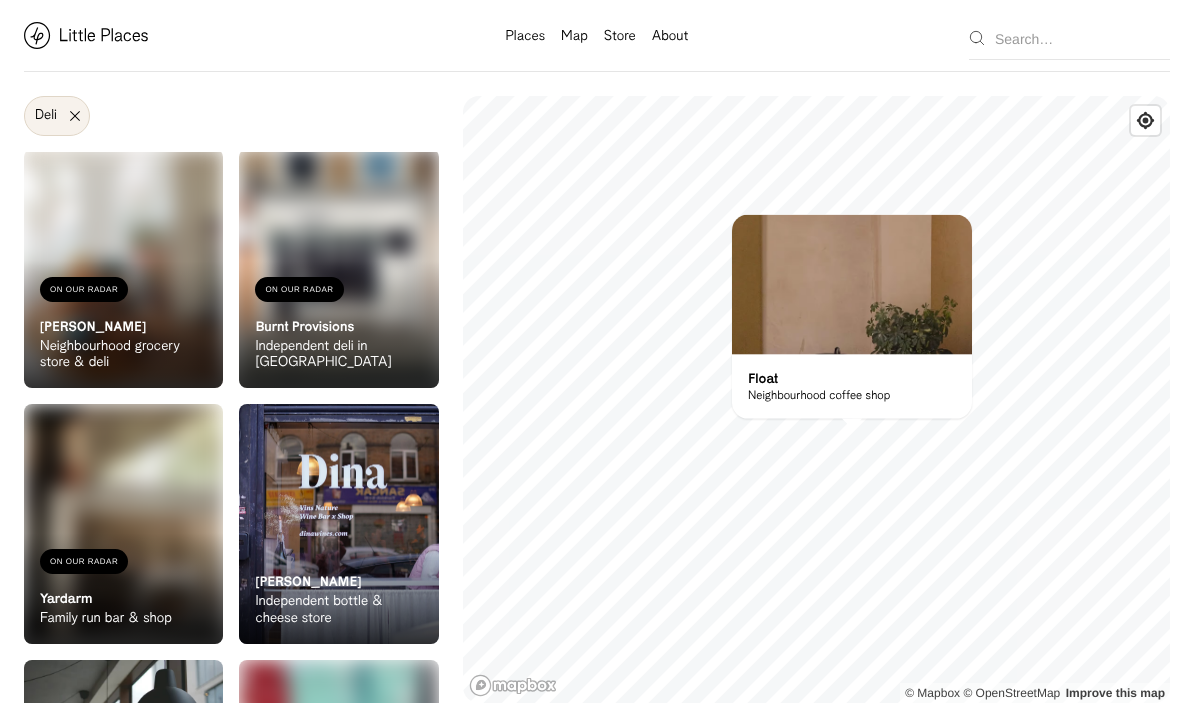 scroll, scrollTop: 2002, scrollLeft: 0, axis: vertical 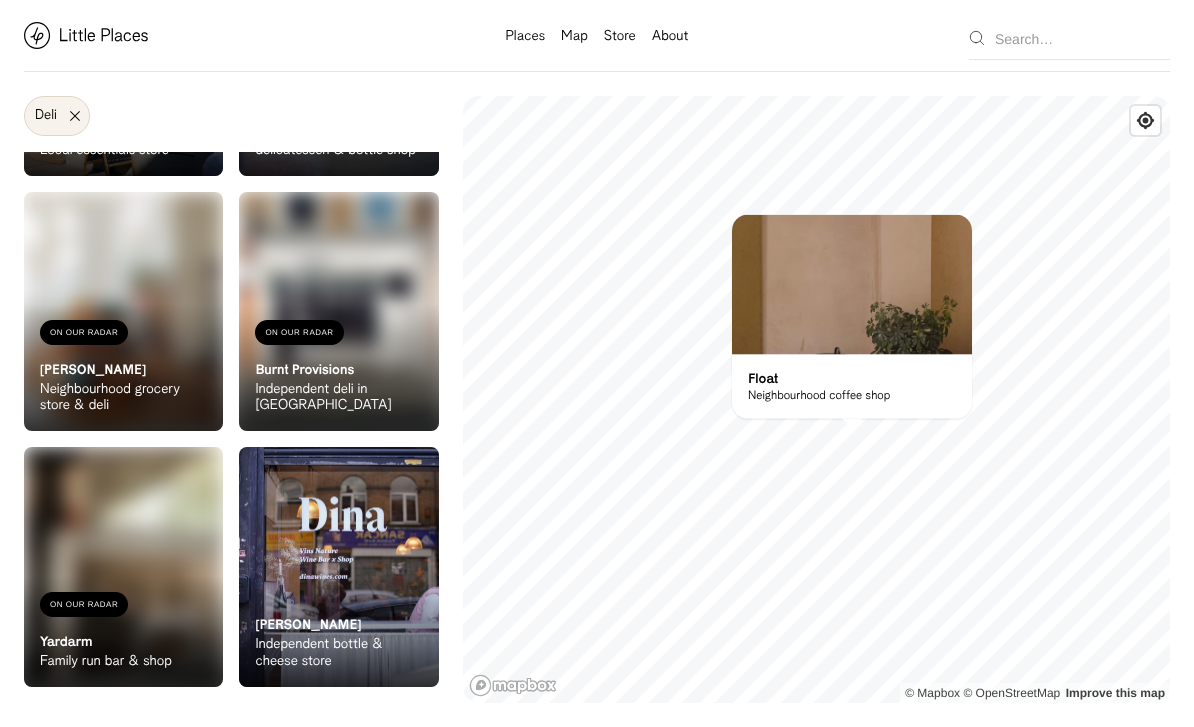 click at bounding box center [338, 566] 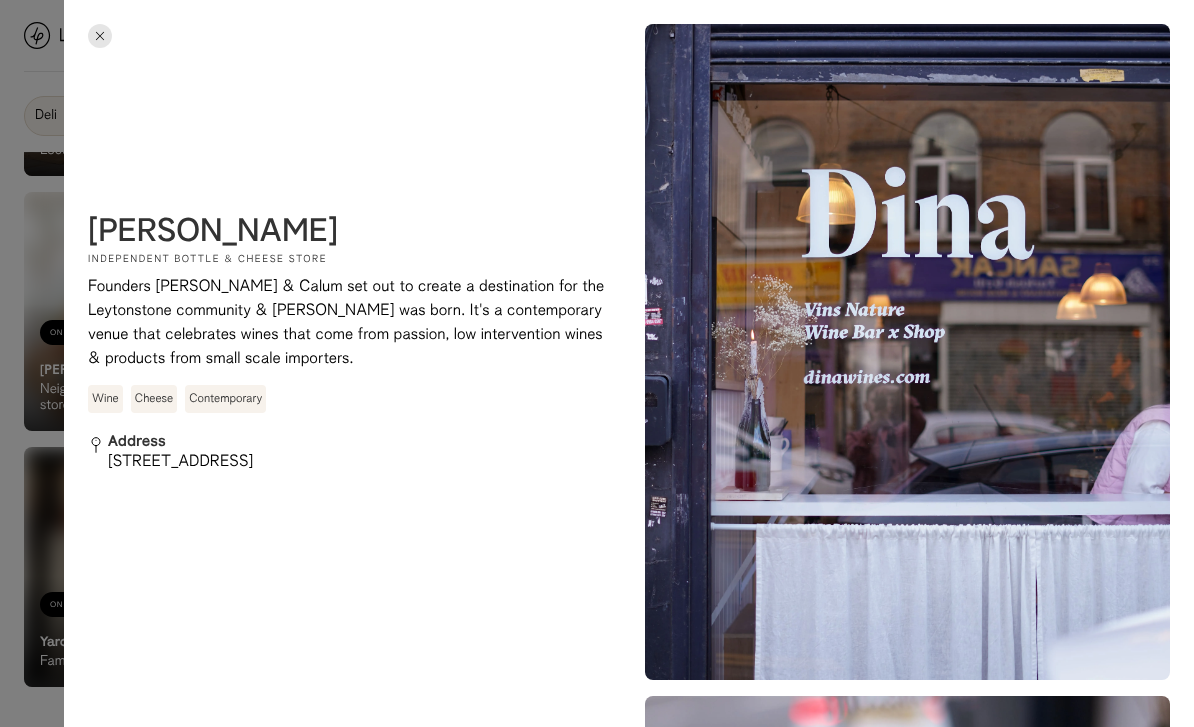 scroll, scrollTop: 0, scrollLeft: 0, axis: both 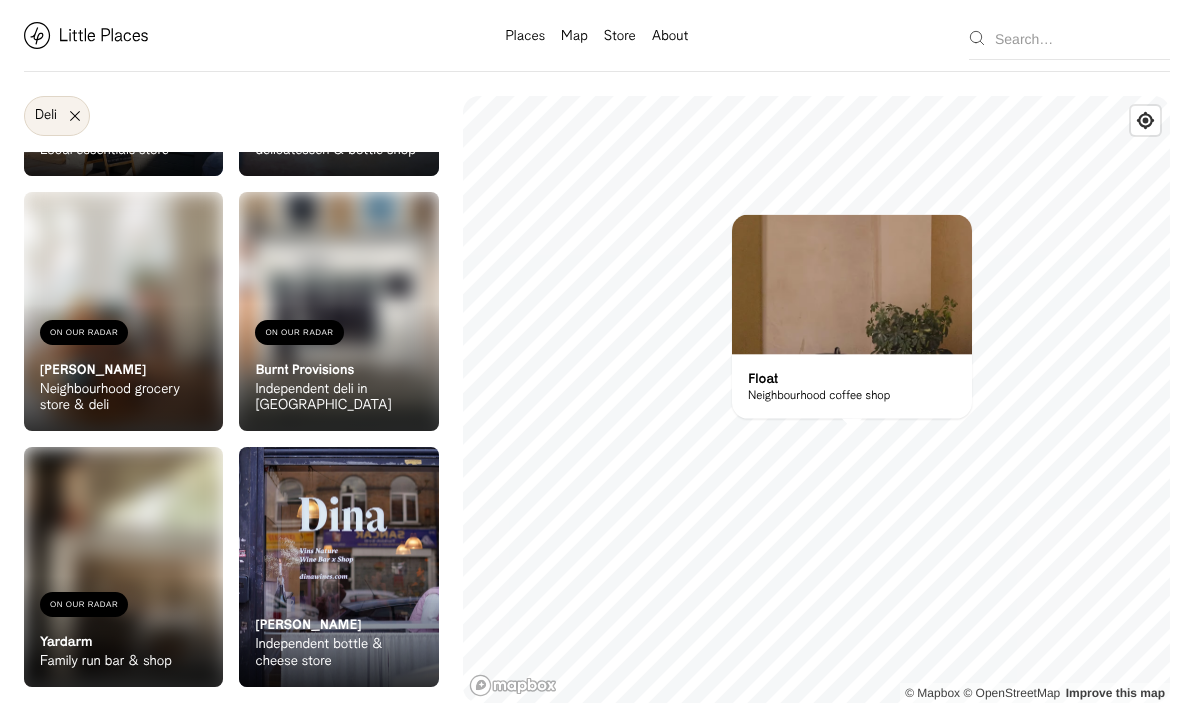 click on "Deli" at bounding box center [57, 116] 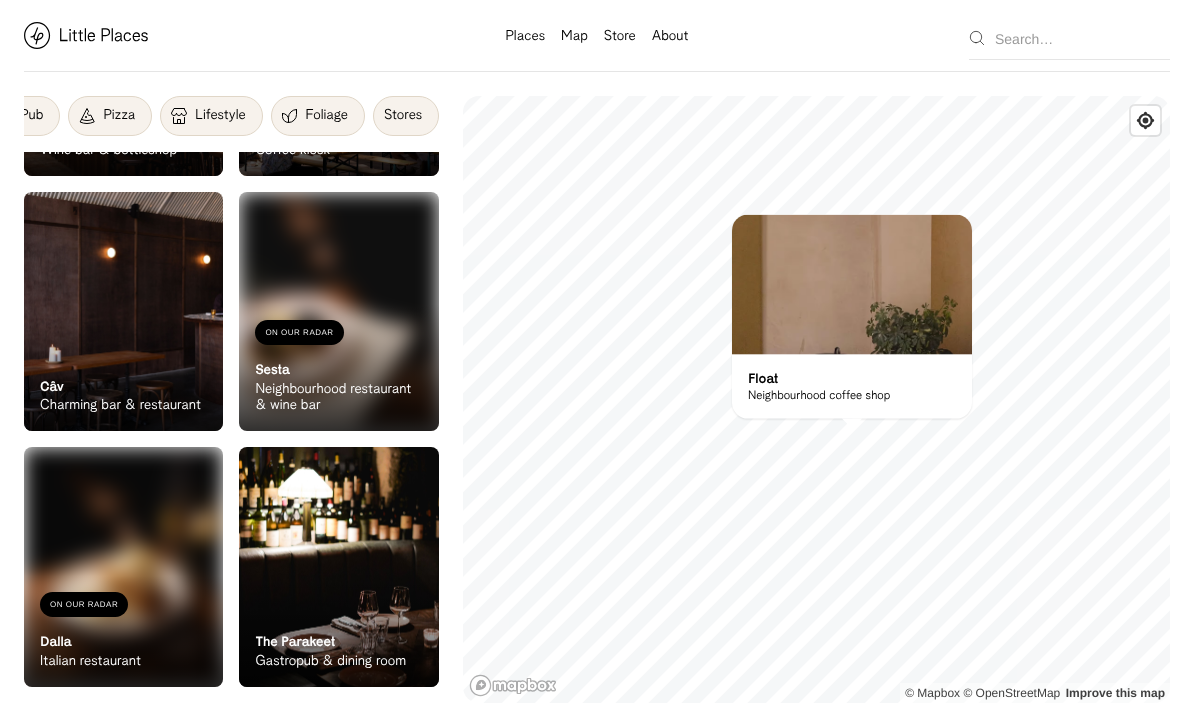 scroll, scrollTop: 0, scrollLeft: 1025, axis: horizontal 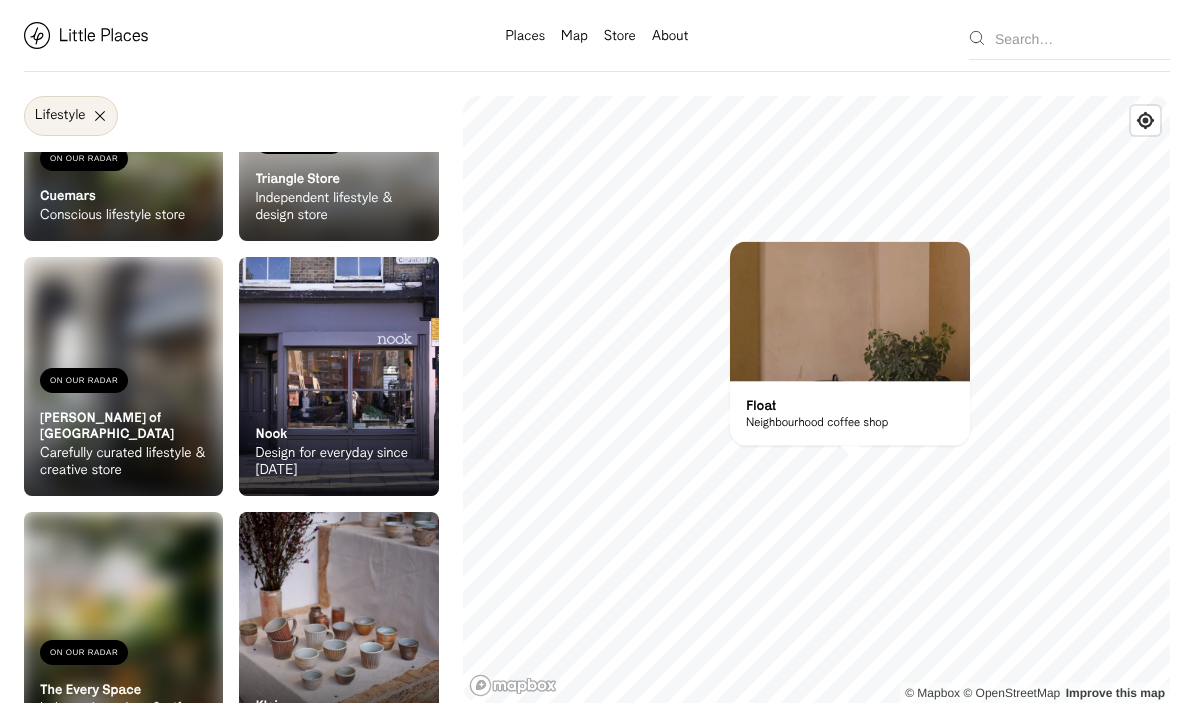 click on "Lifestyle" at bounding box center (71, 116) 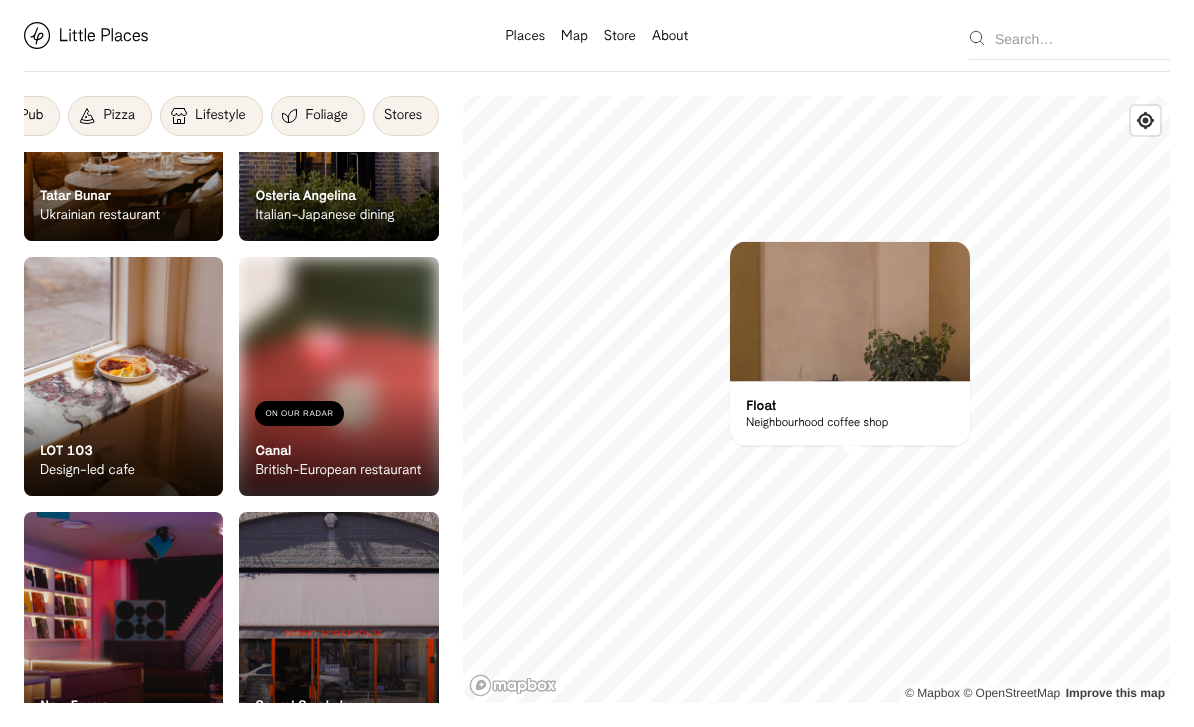 scroll, scrollTop: 0, scrollLeft: 1025, axis: horizontal 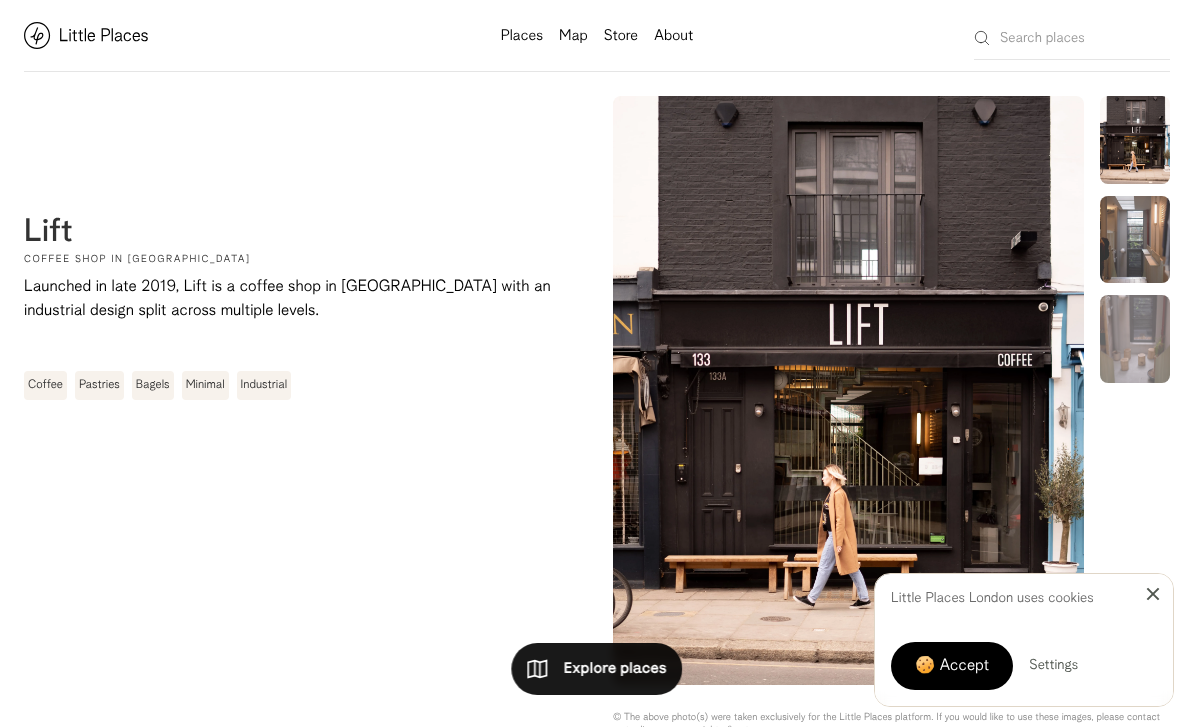 click at bounding box center [1135, 240] 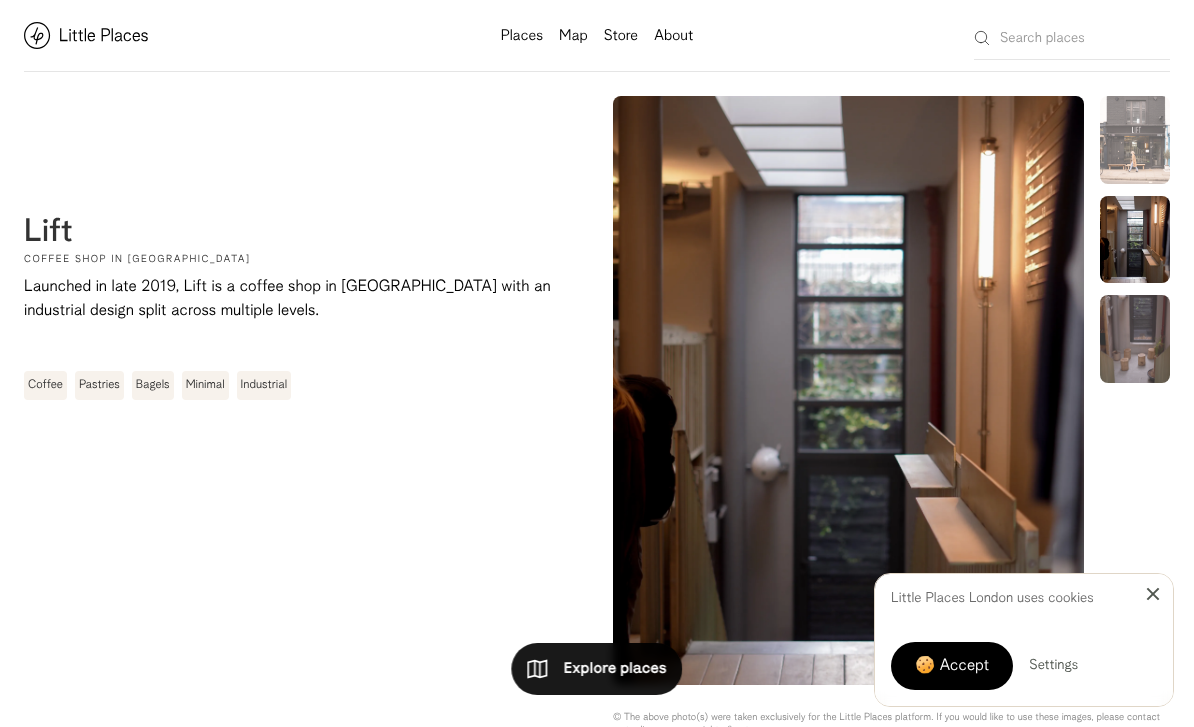 click at bounding box center [1135, 339] 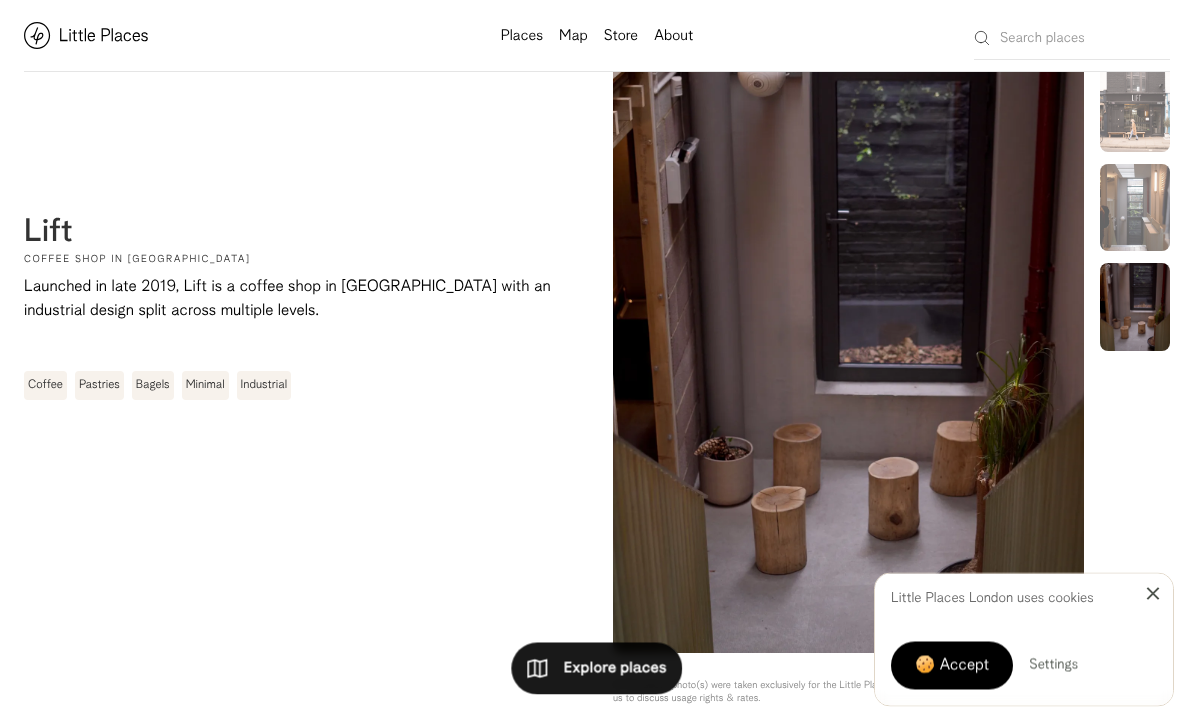 scroll, scrollTop: 0, scrollLeft: 0, axis: both 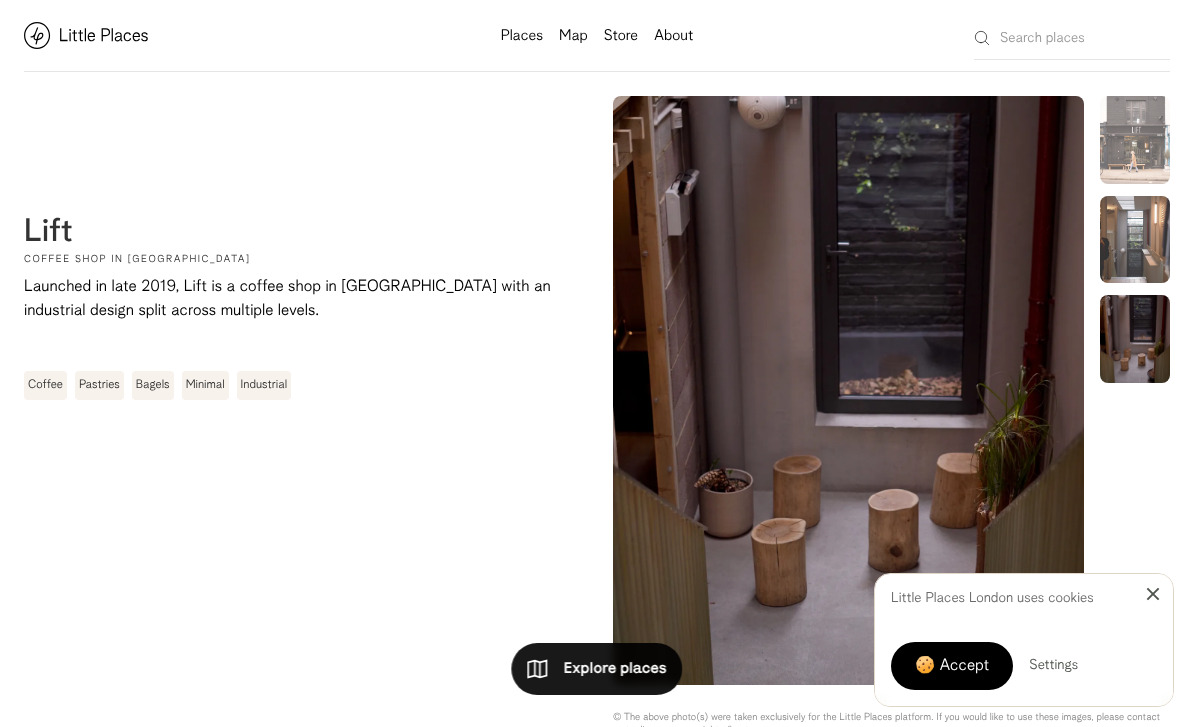 click at bounding box center (1135, 240) 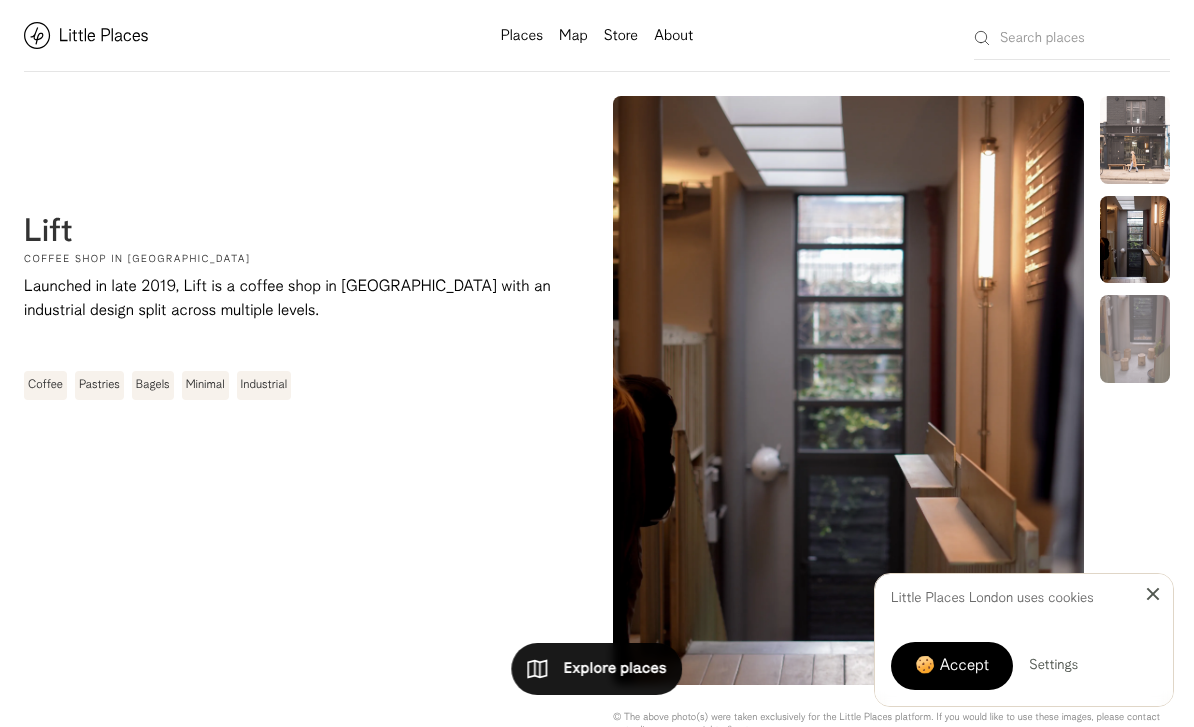 click at bounding box center (1135, 140) 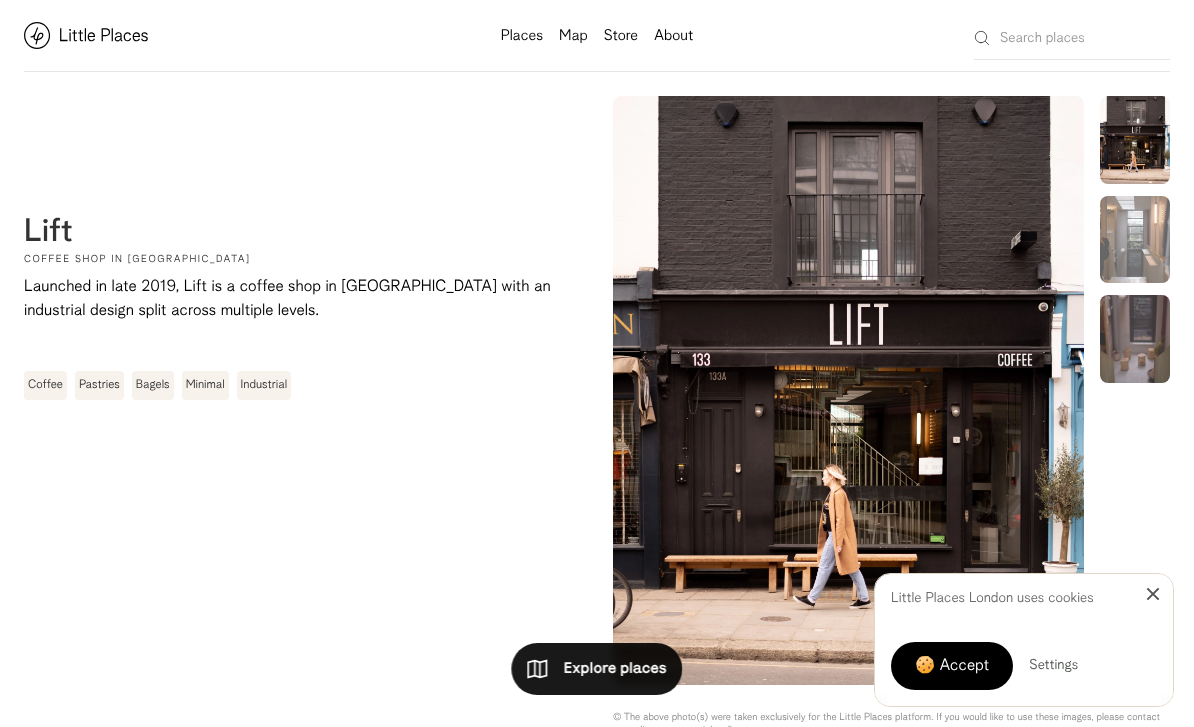 click at bounding box center (1135, 339) 